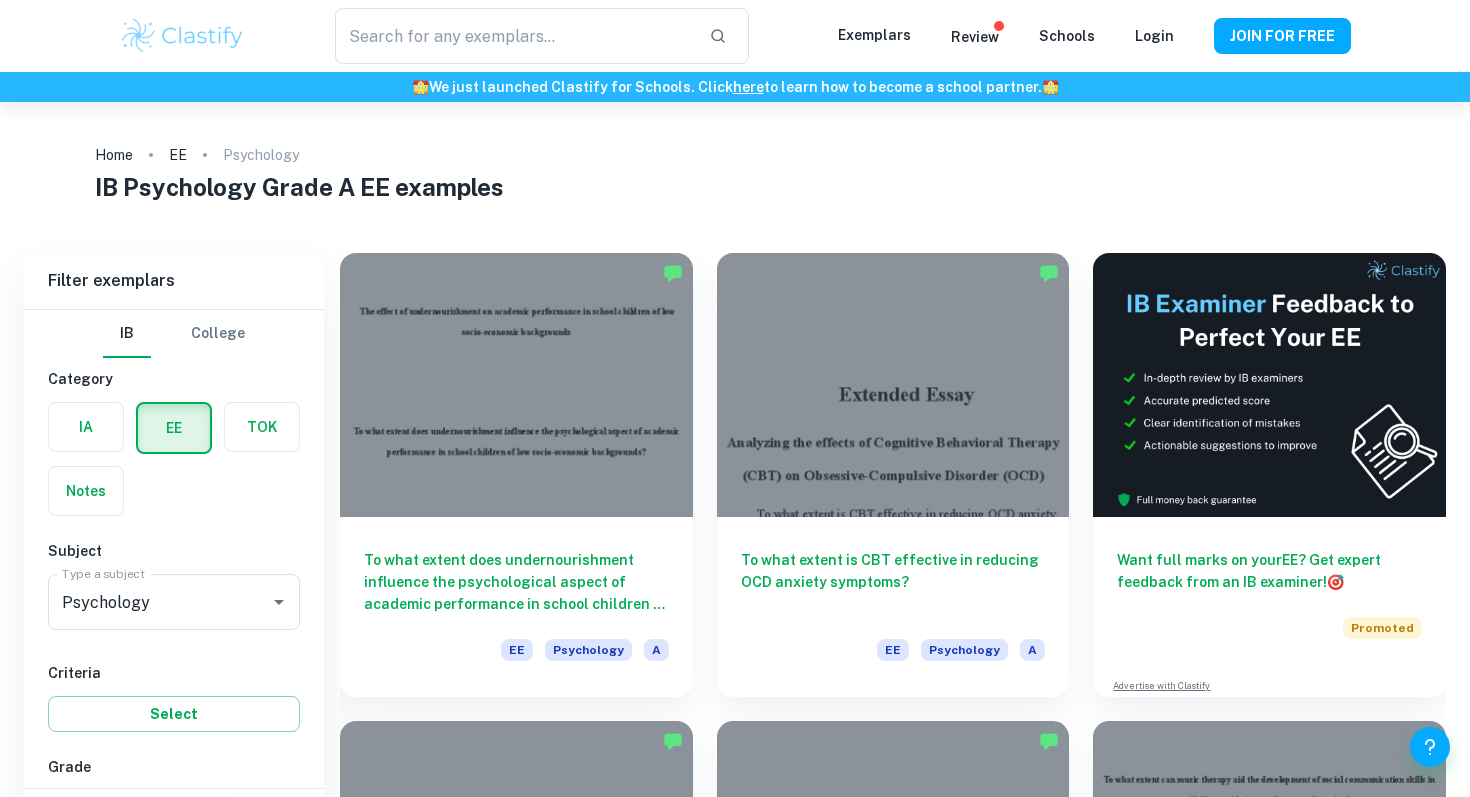 scroll, scrollTop: 55, scrollLeft: 0, axis: vertical 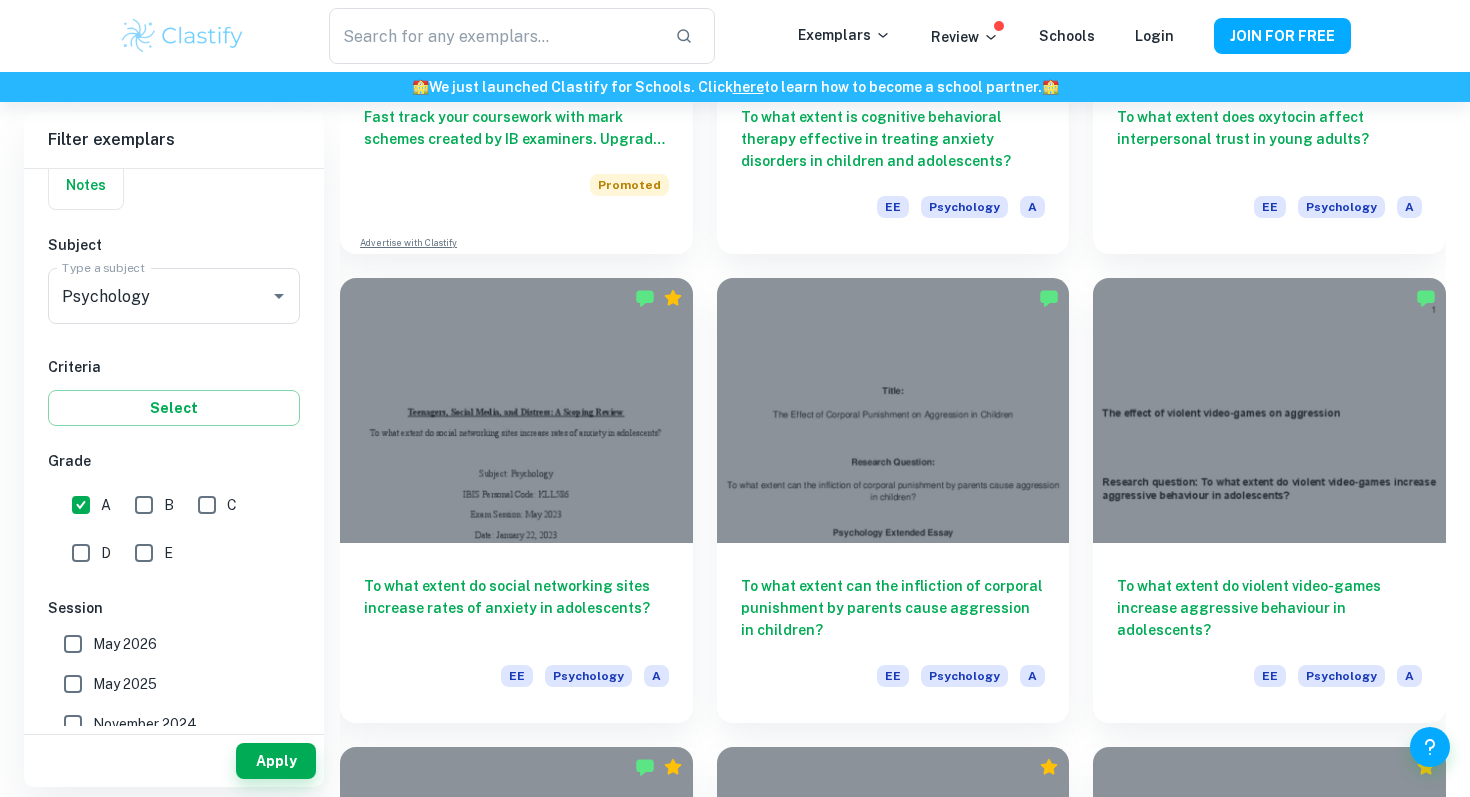 click on "May 2026" at bounding box center [73, 644] 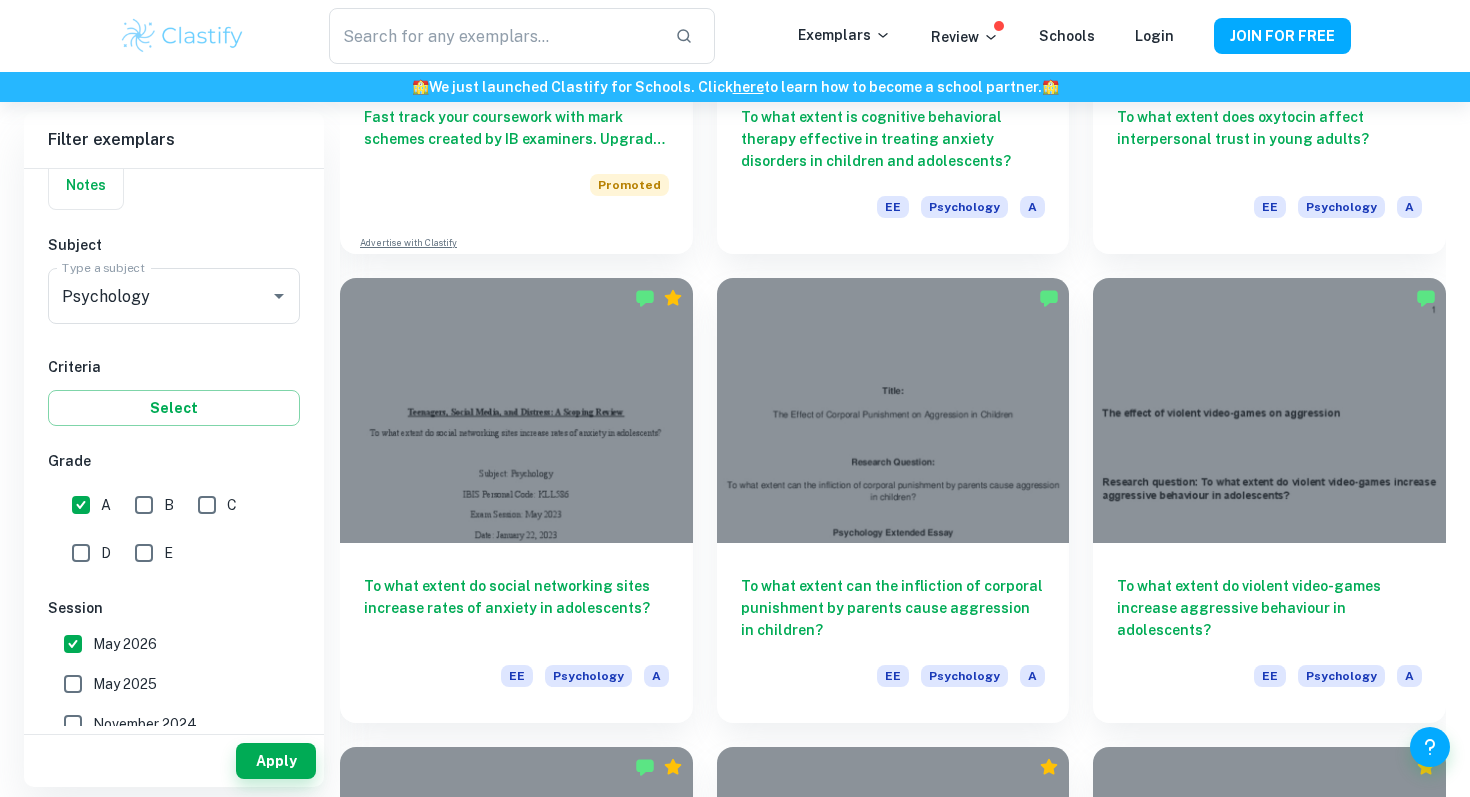 click on "May 2025" at bounding box center (73, 684) 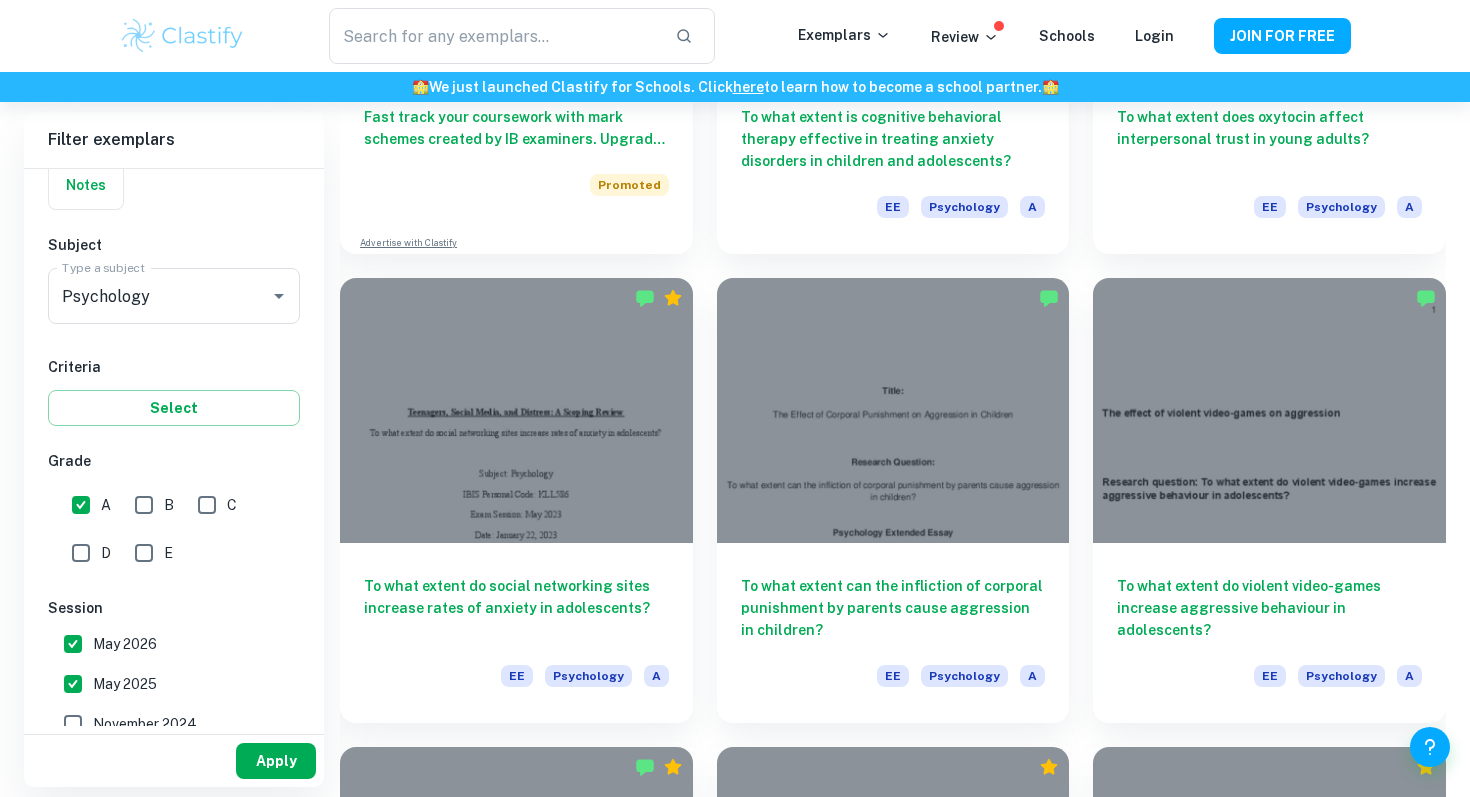 click on "Apply" at bounding box center (276, 761) 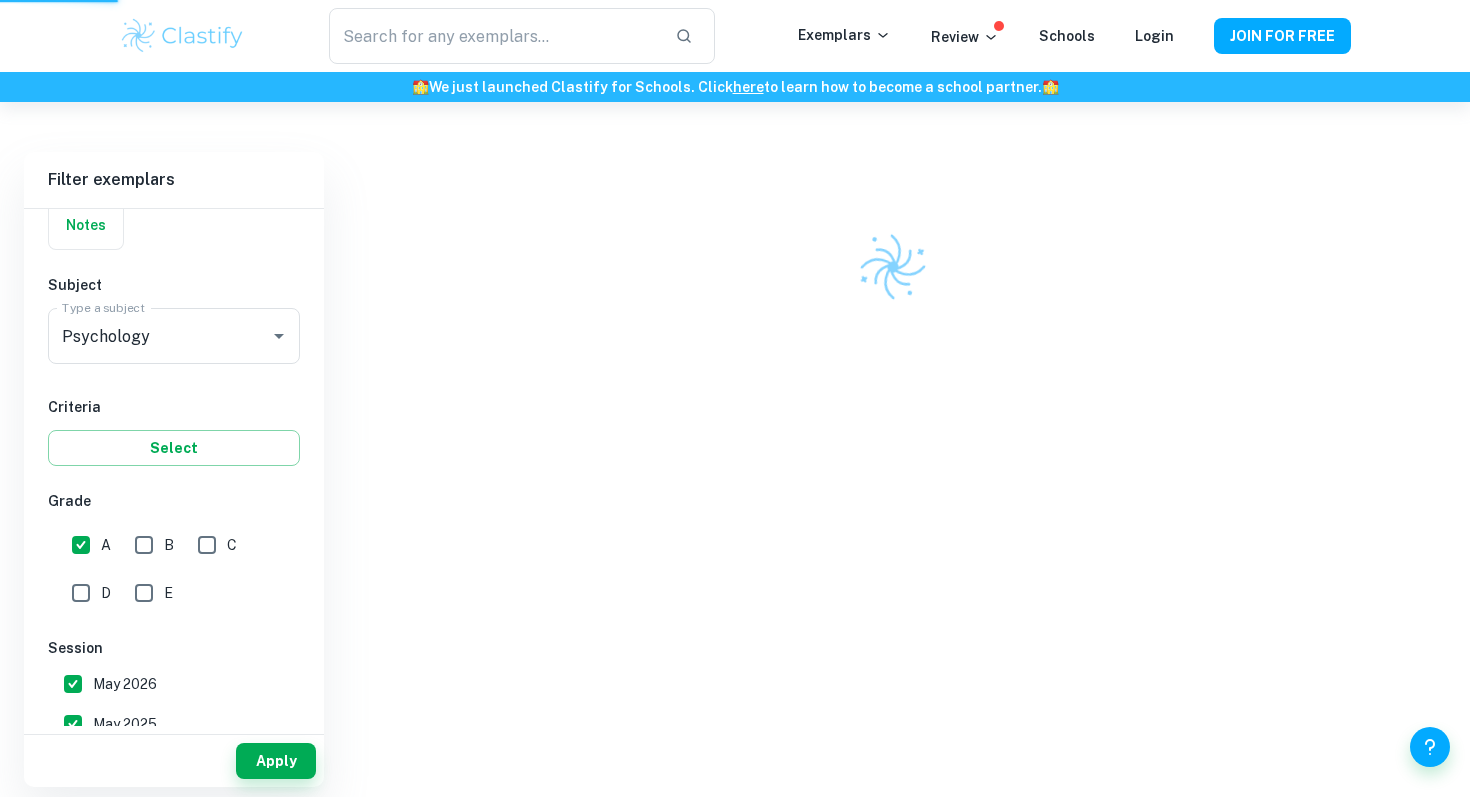 scroll, scrollTop: 102, scrollLeft: 0, axis: vertical 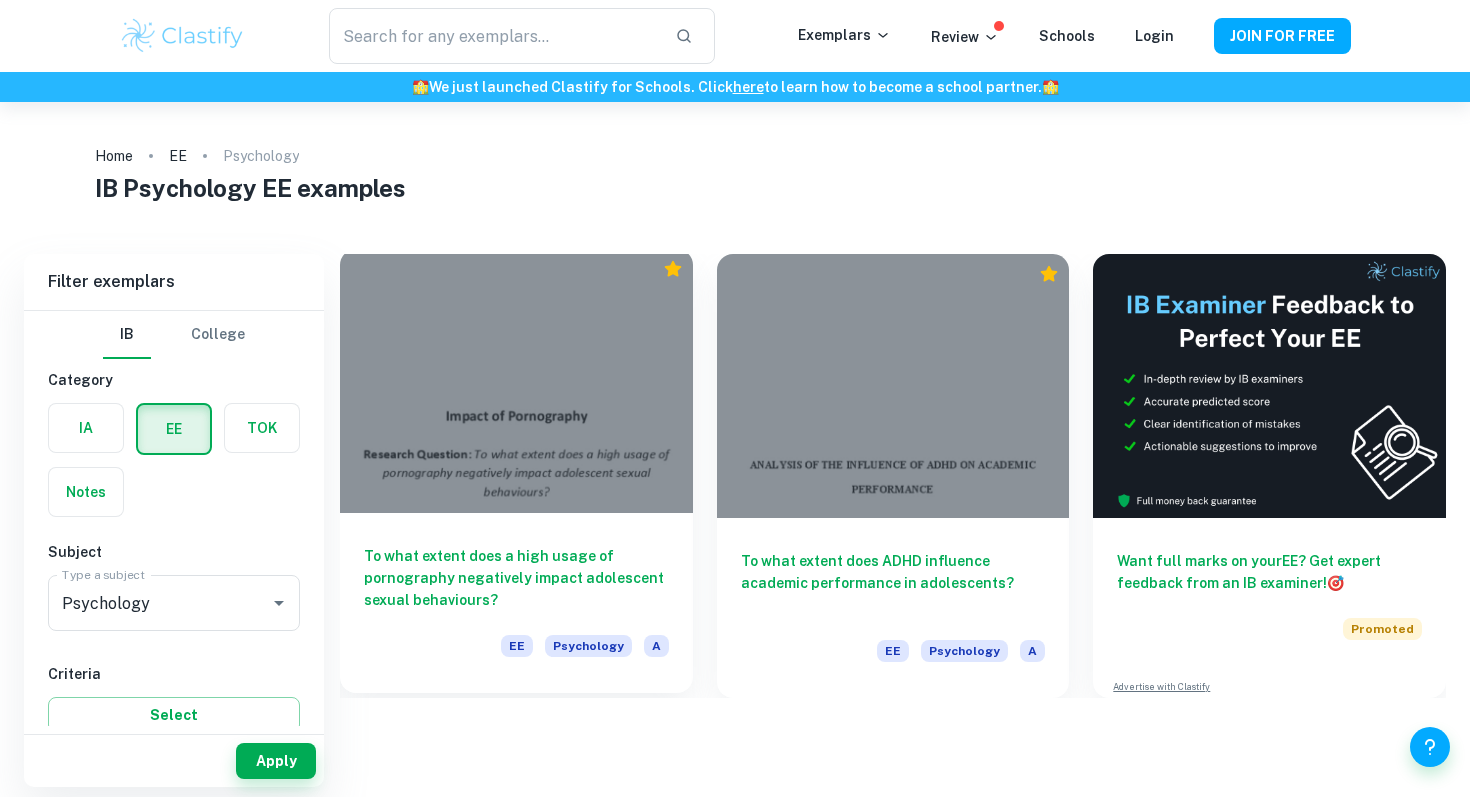 click at bounding box center (516, 381) 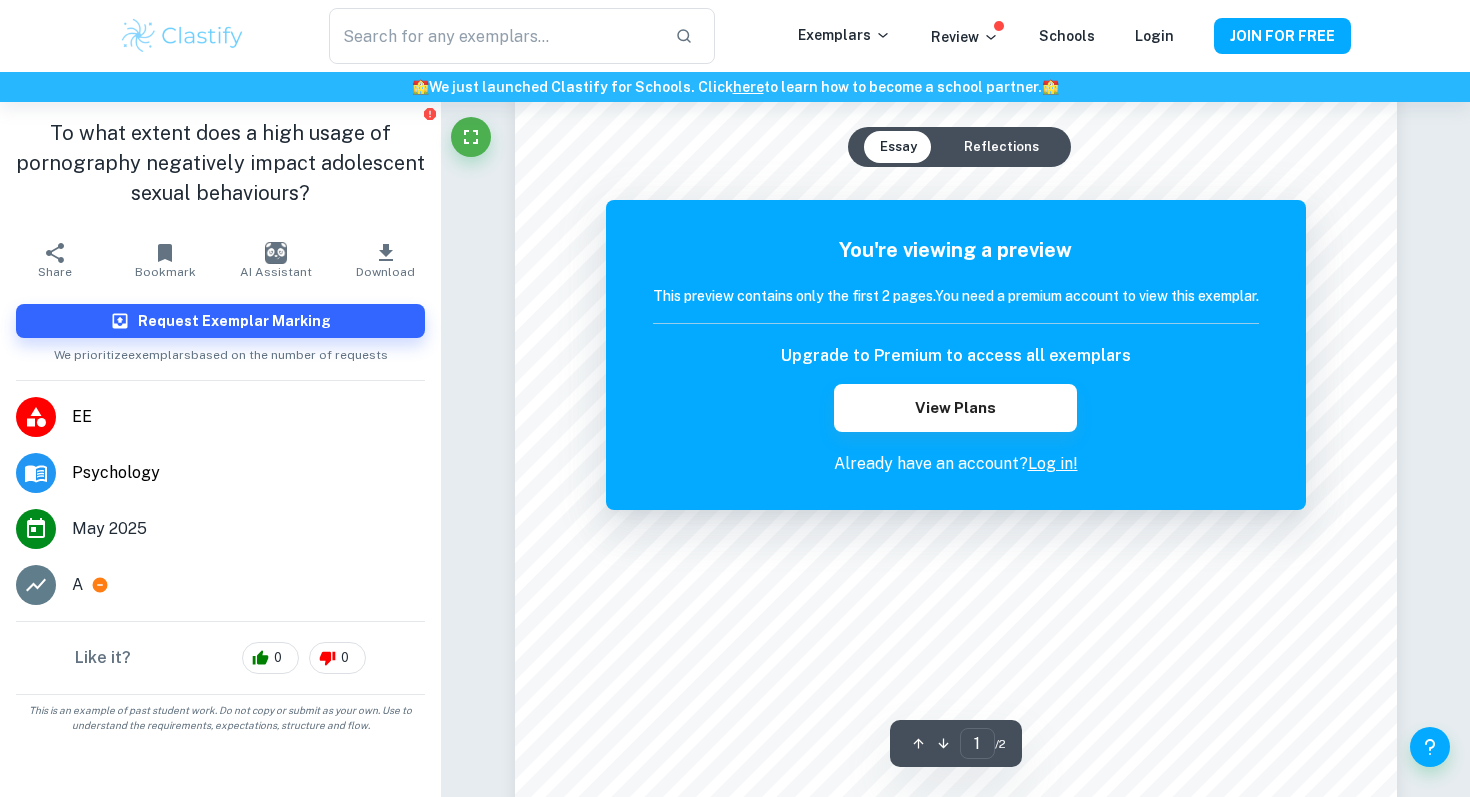 scroll, scrollTop: 0, scrollLeft: 0, axis: both 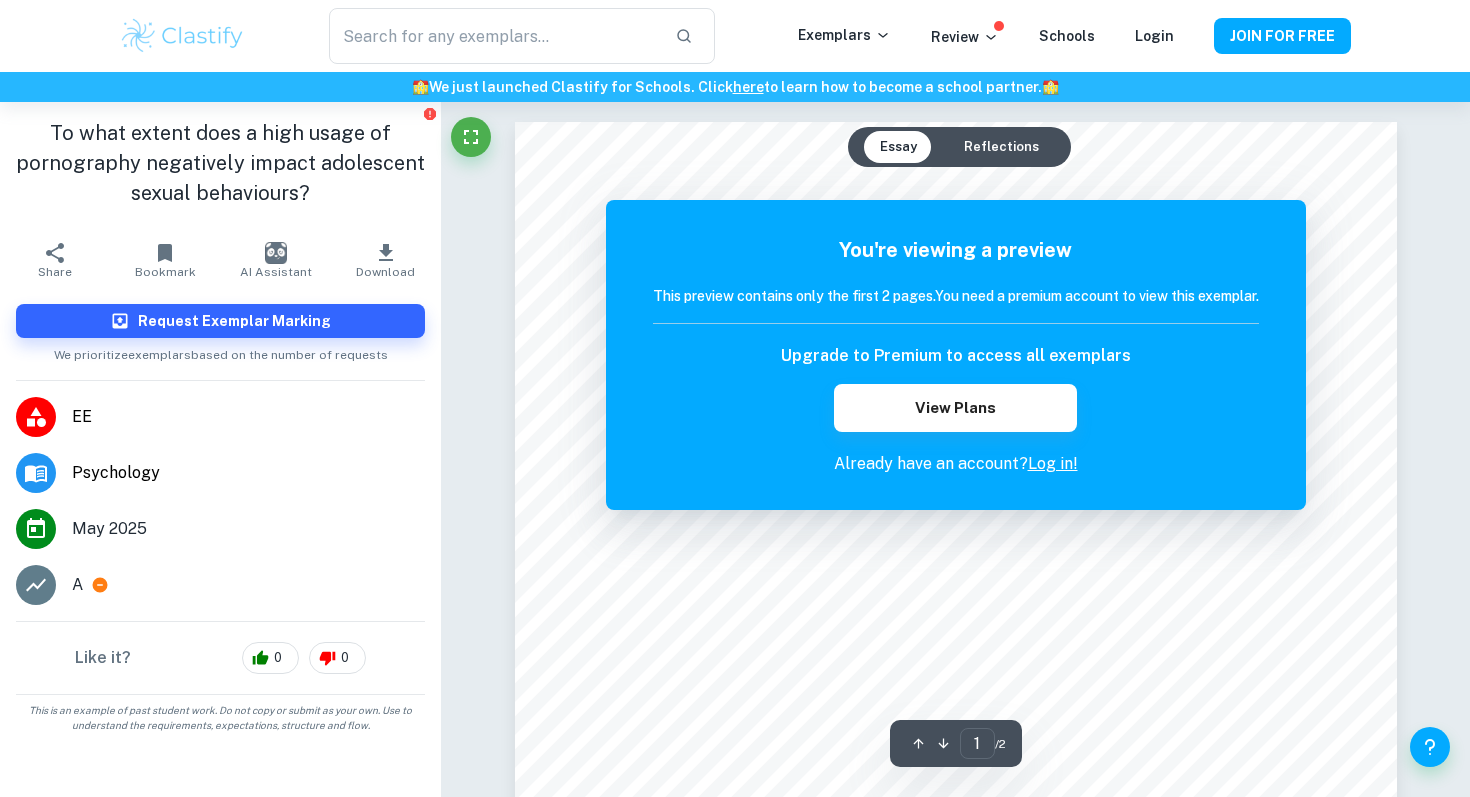 click on "Reflections" at bounding box center (1001, 147) 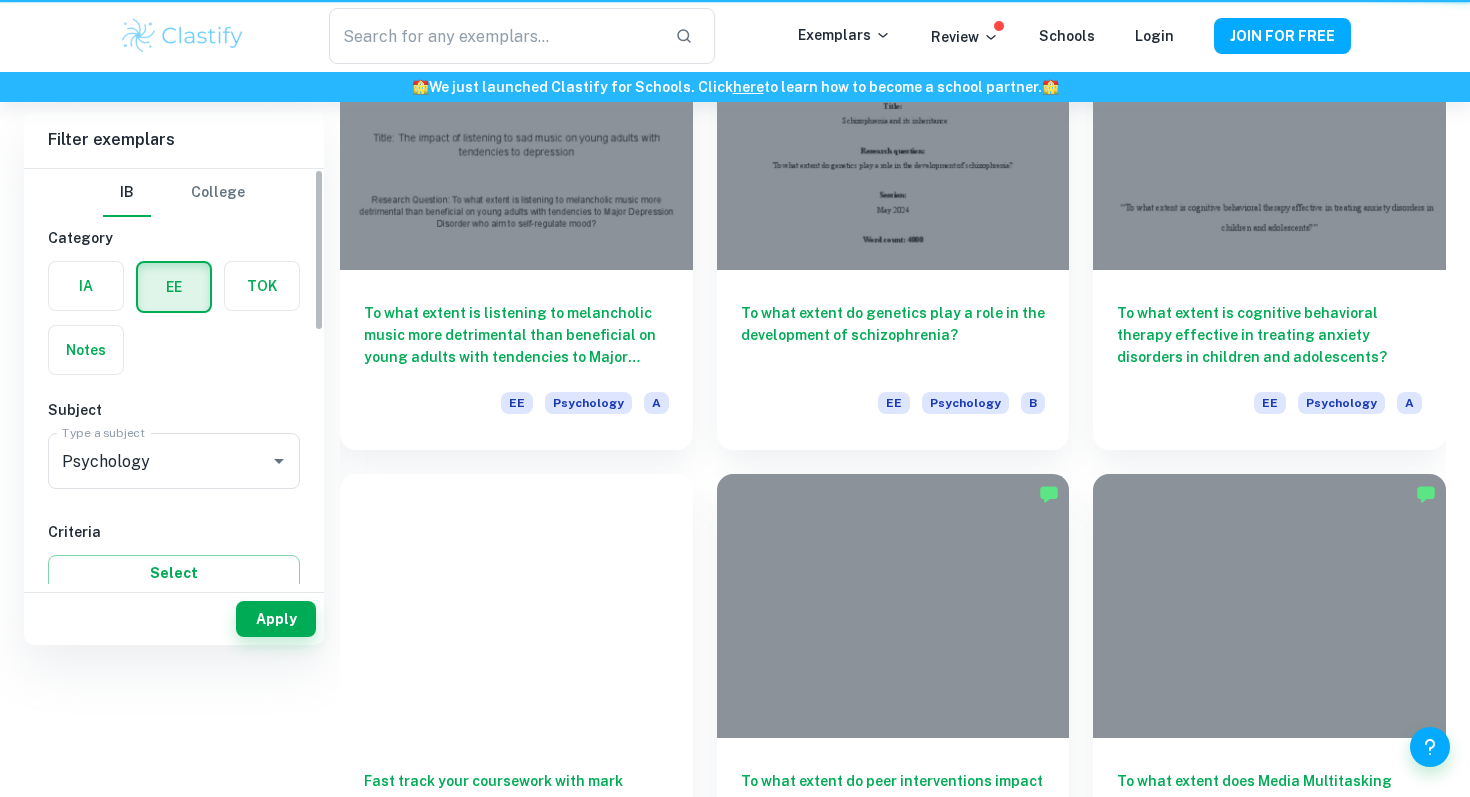 scroll, scrollTop: 0, scrollLeft: 0, axis: both 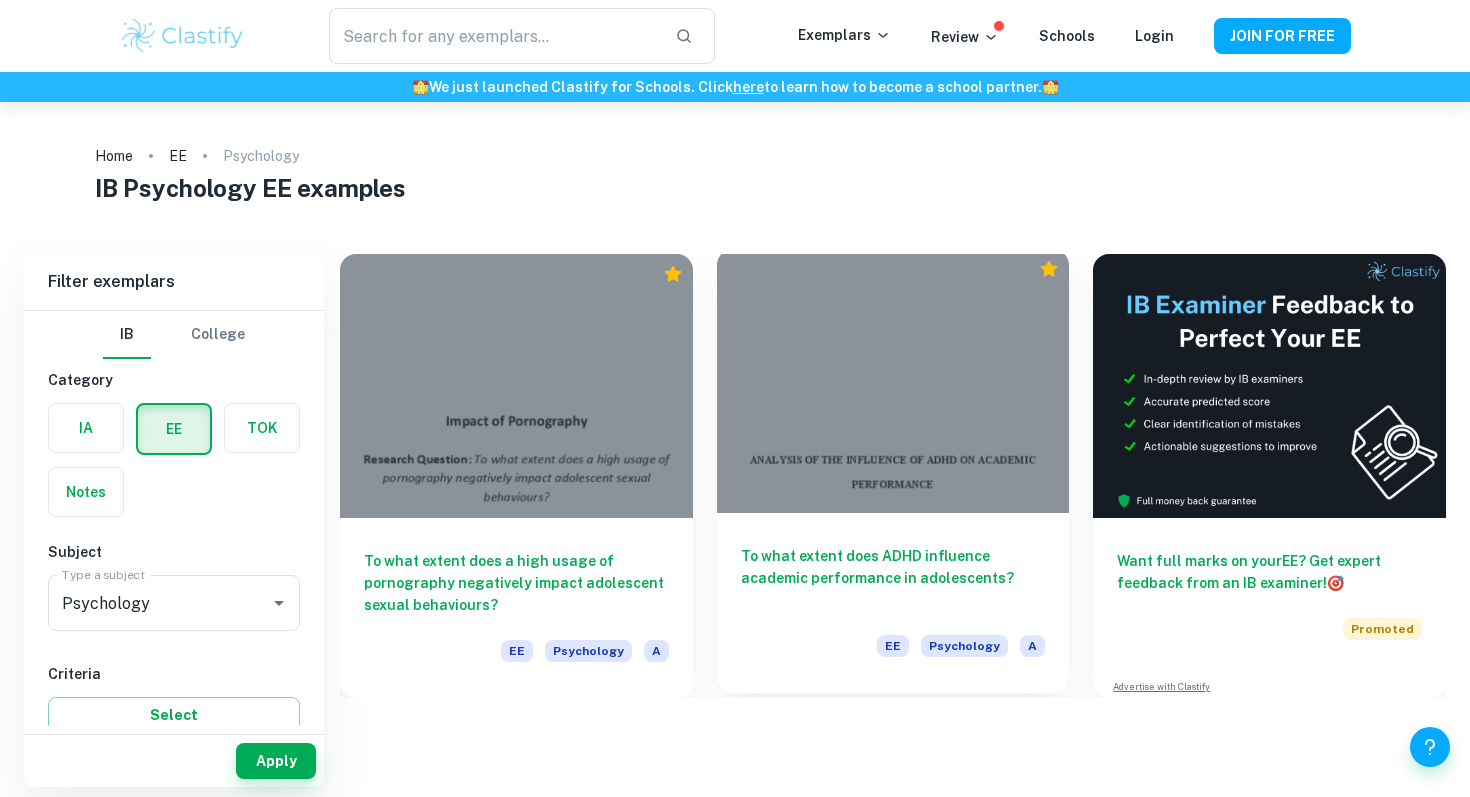 click on "To what extent does ADHD influence academic performance in adolescents?" at bounding box center [893, 578] 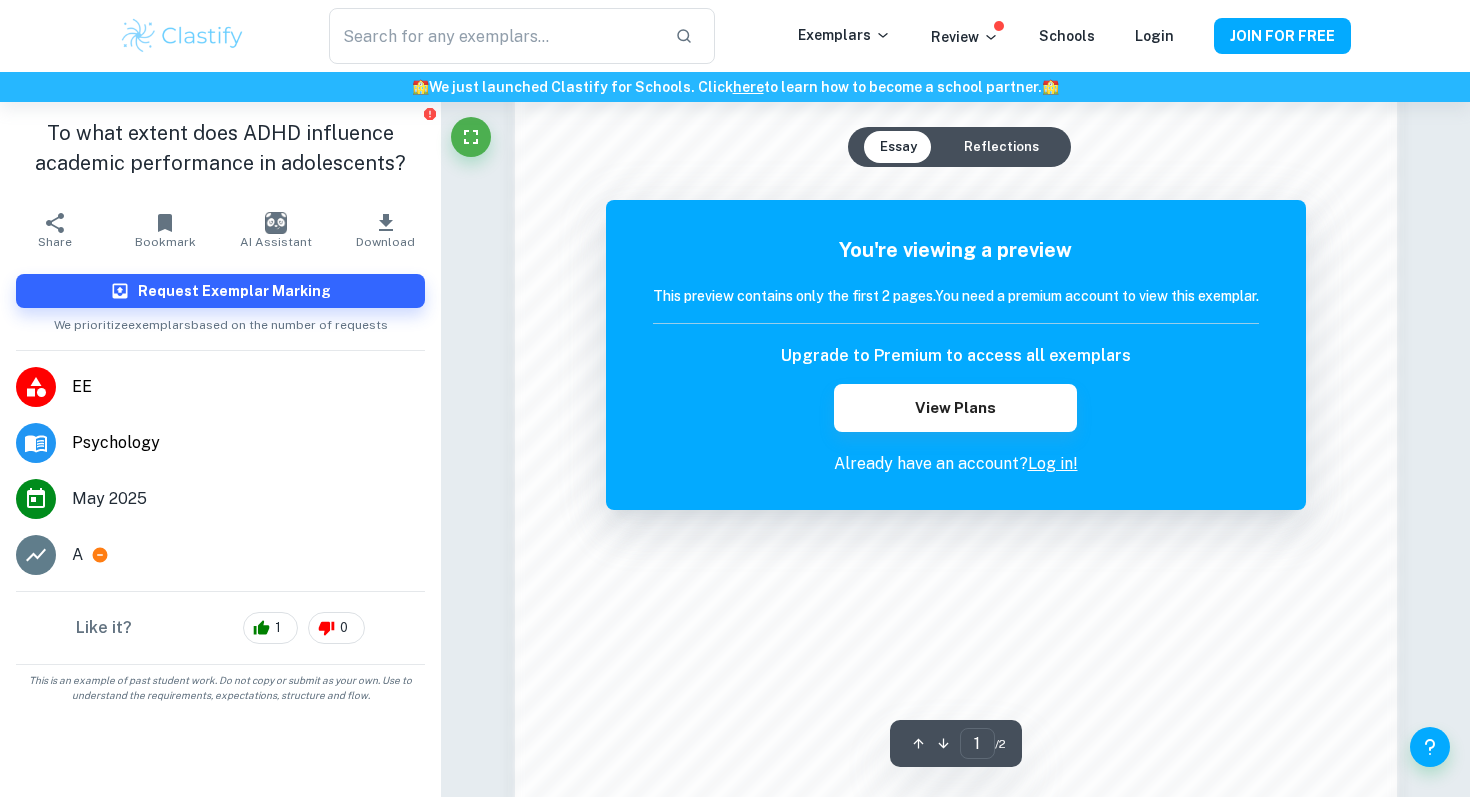 scroll, scrollTop: 1629, scrollLeft: 0, axis: vertical 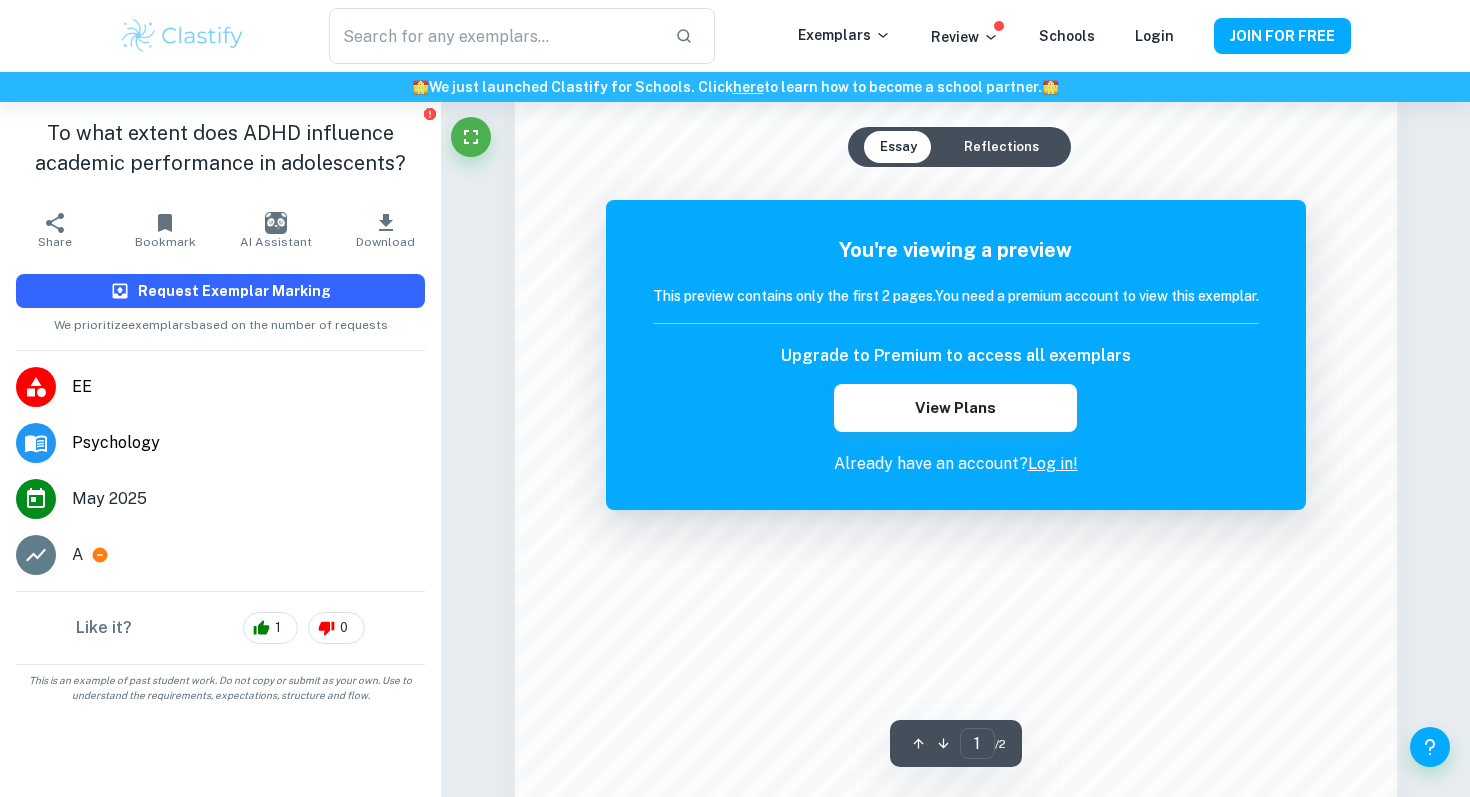 click on "Request Exemplar Marking" at bounding box center (220, 291) 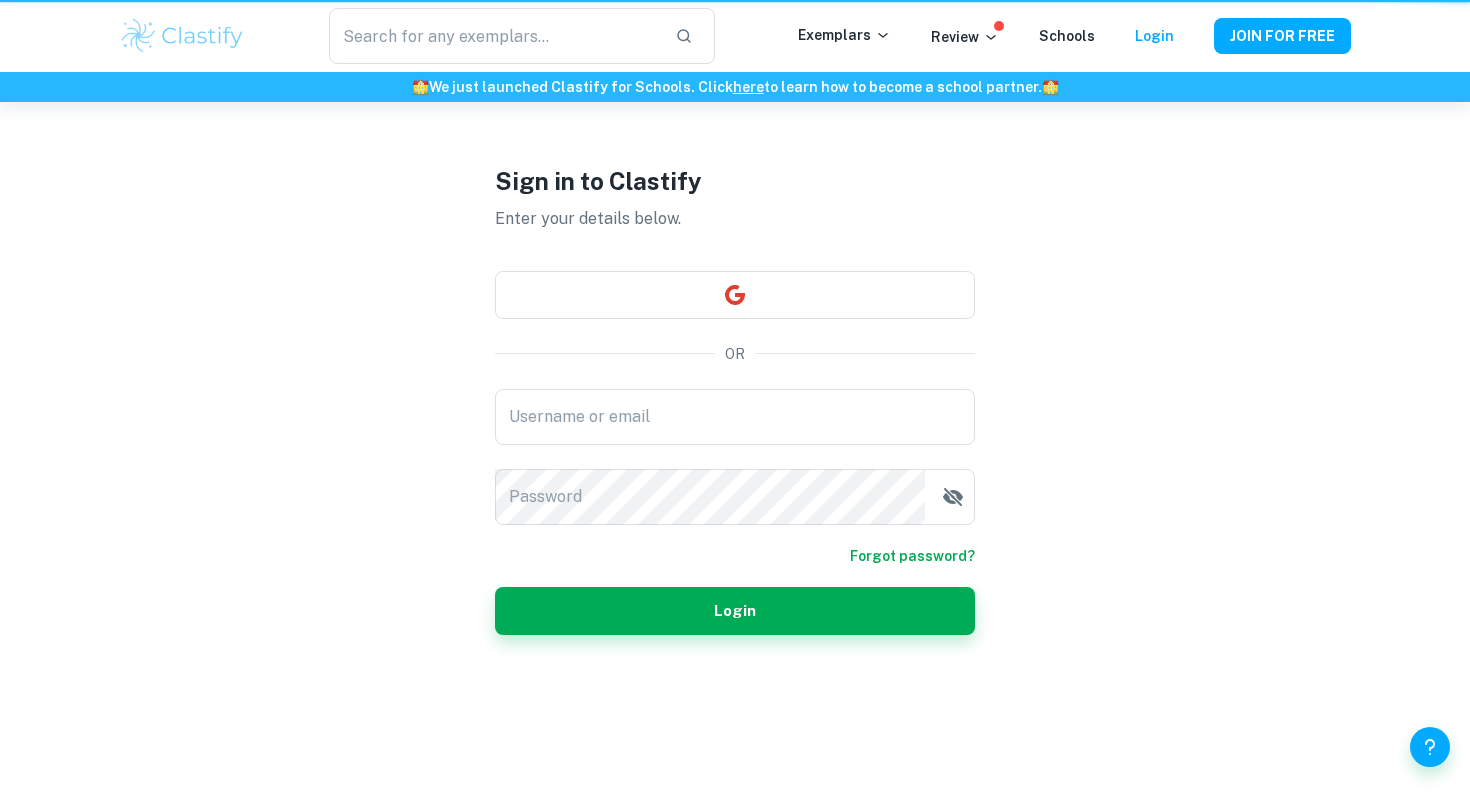 scroll, scrollTop: 0, scrollLeft: 0, axis: both 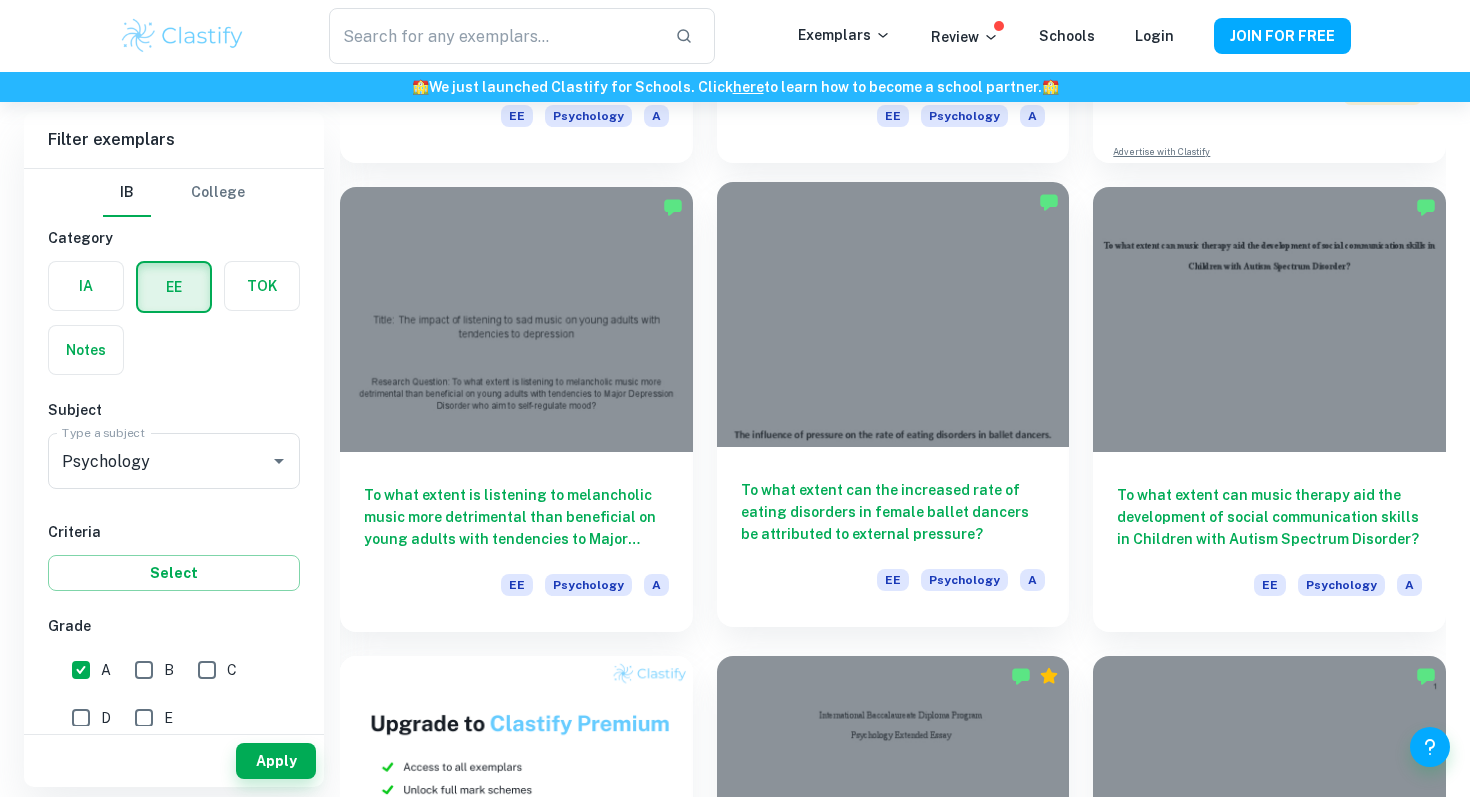 click at bounding box center (893, 314) 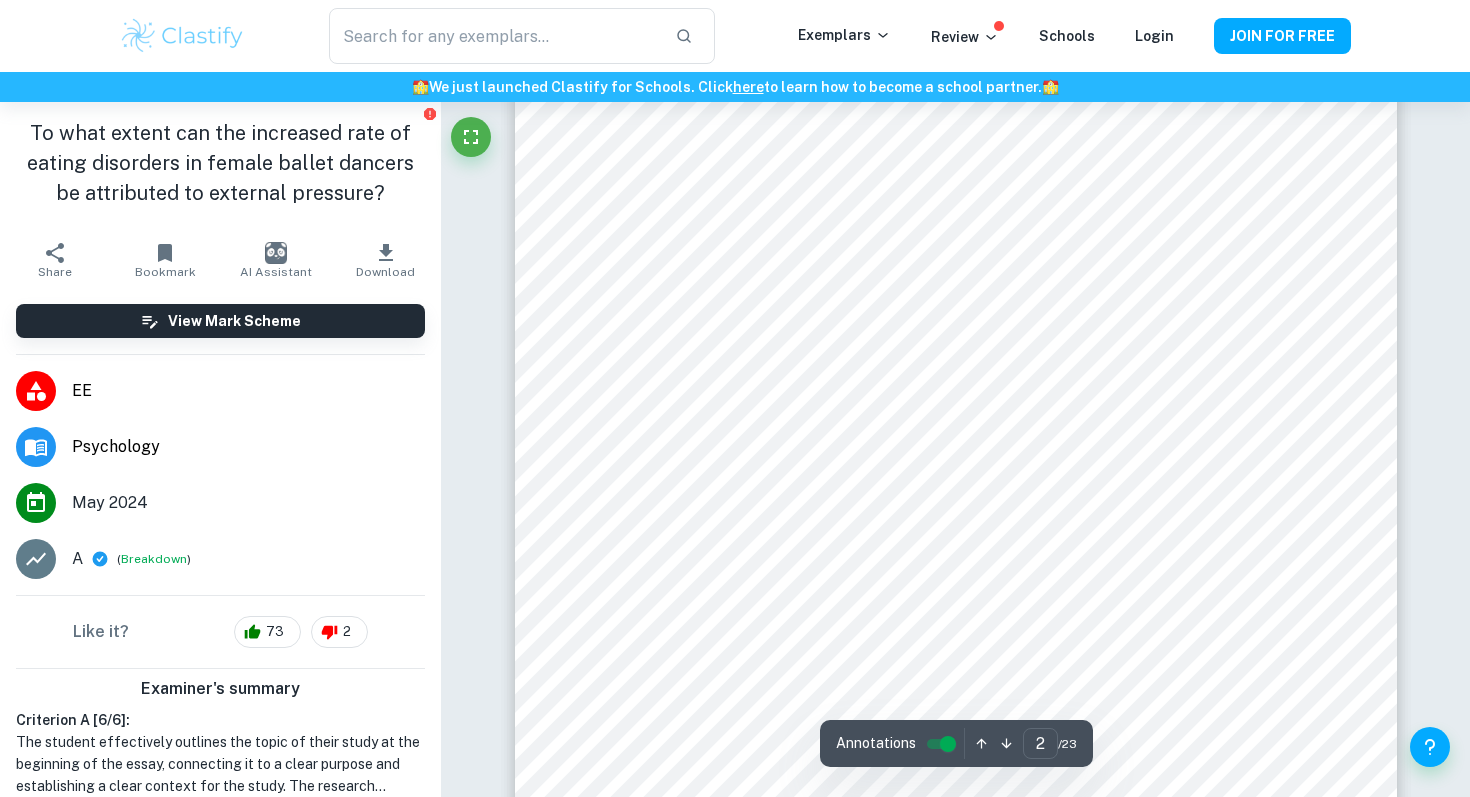 scroll, scrollTop: 1457, scrollLeft: 0, axis: vertical 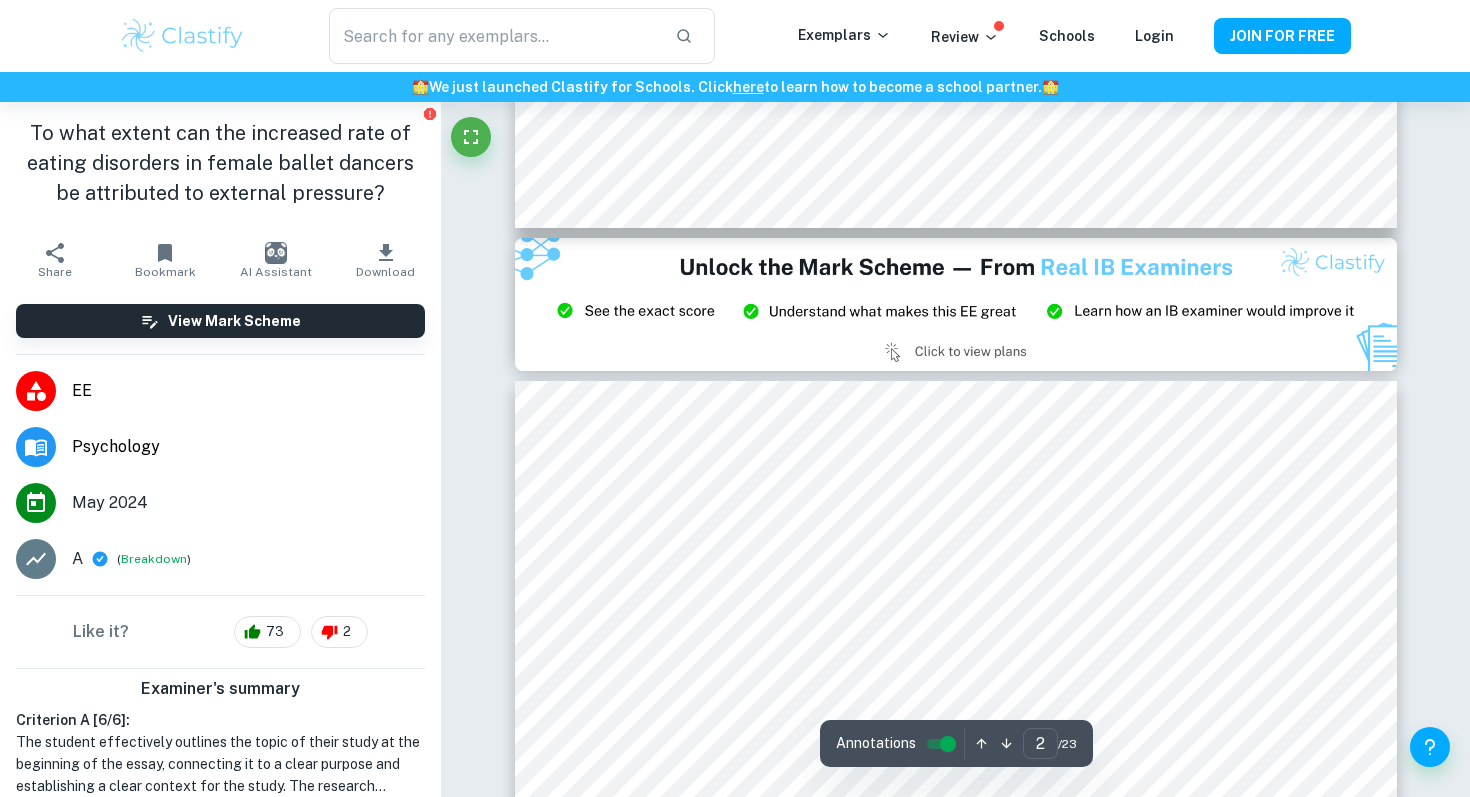 type on "3" 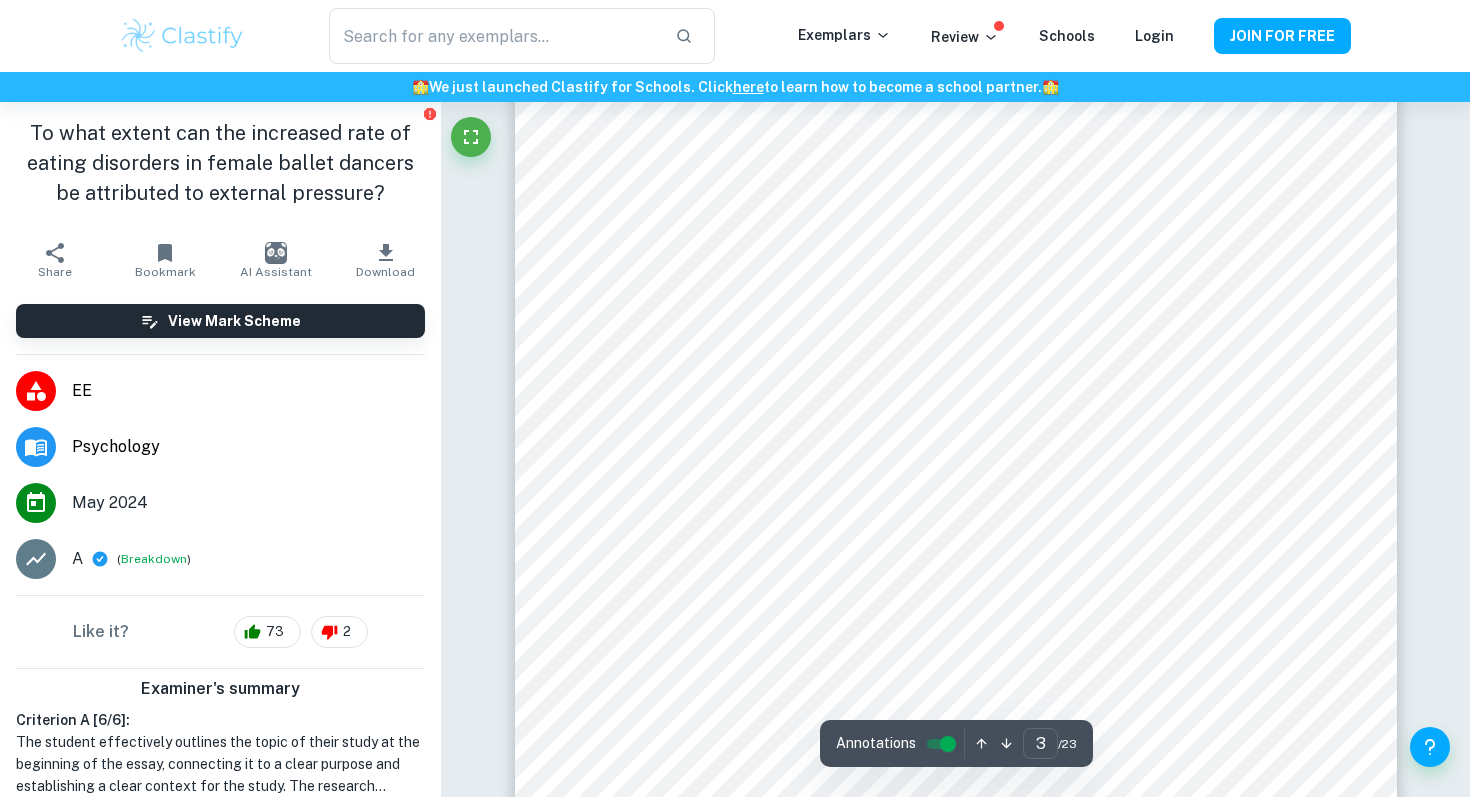 scroll, scrollTop: 2948, scrollLeft: 0, axis: vertical 